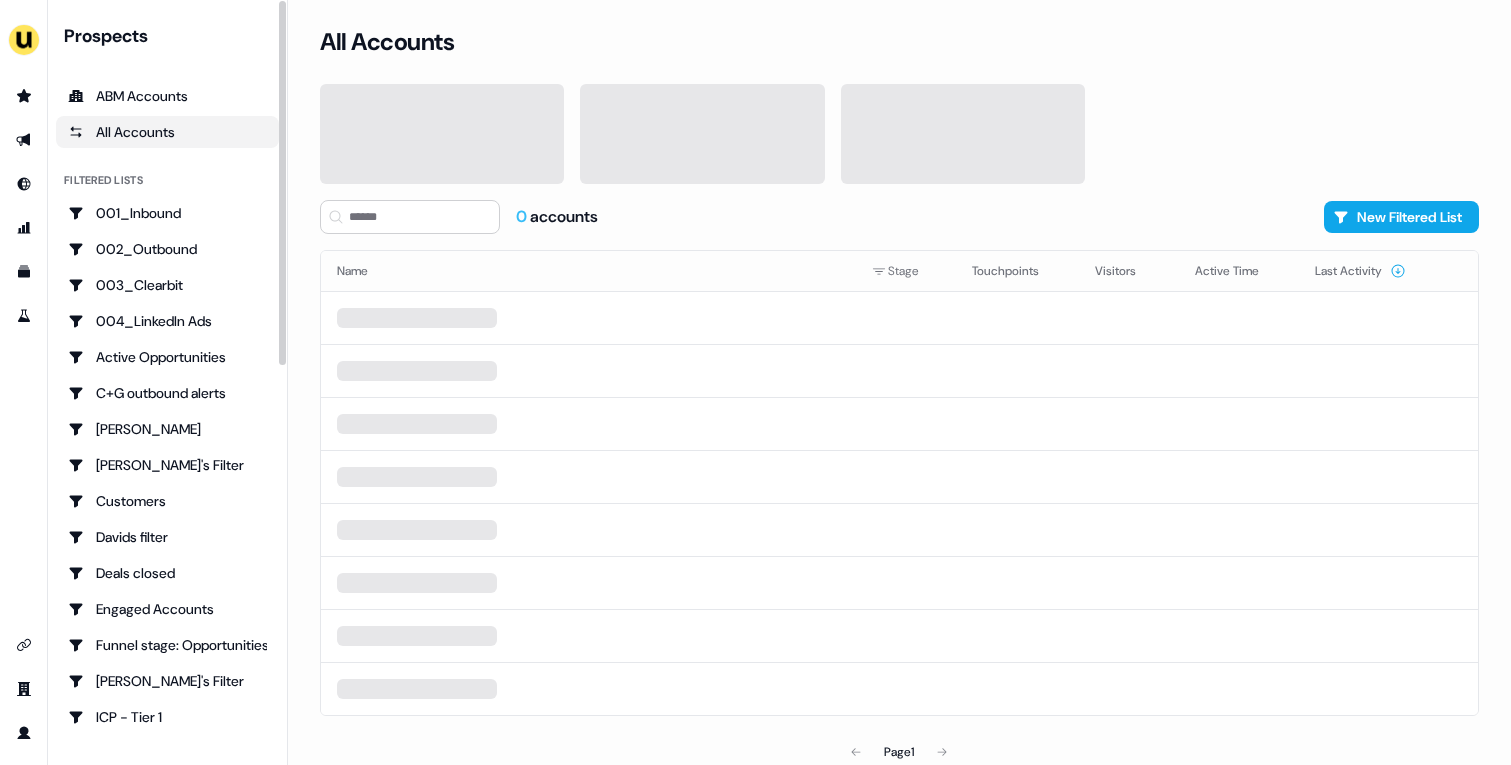 scroll, scrollTop: 0, scrollLeft: 0, axis: both 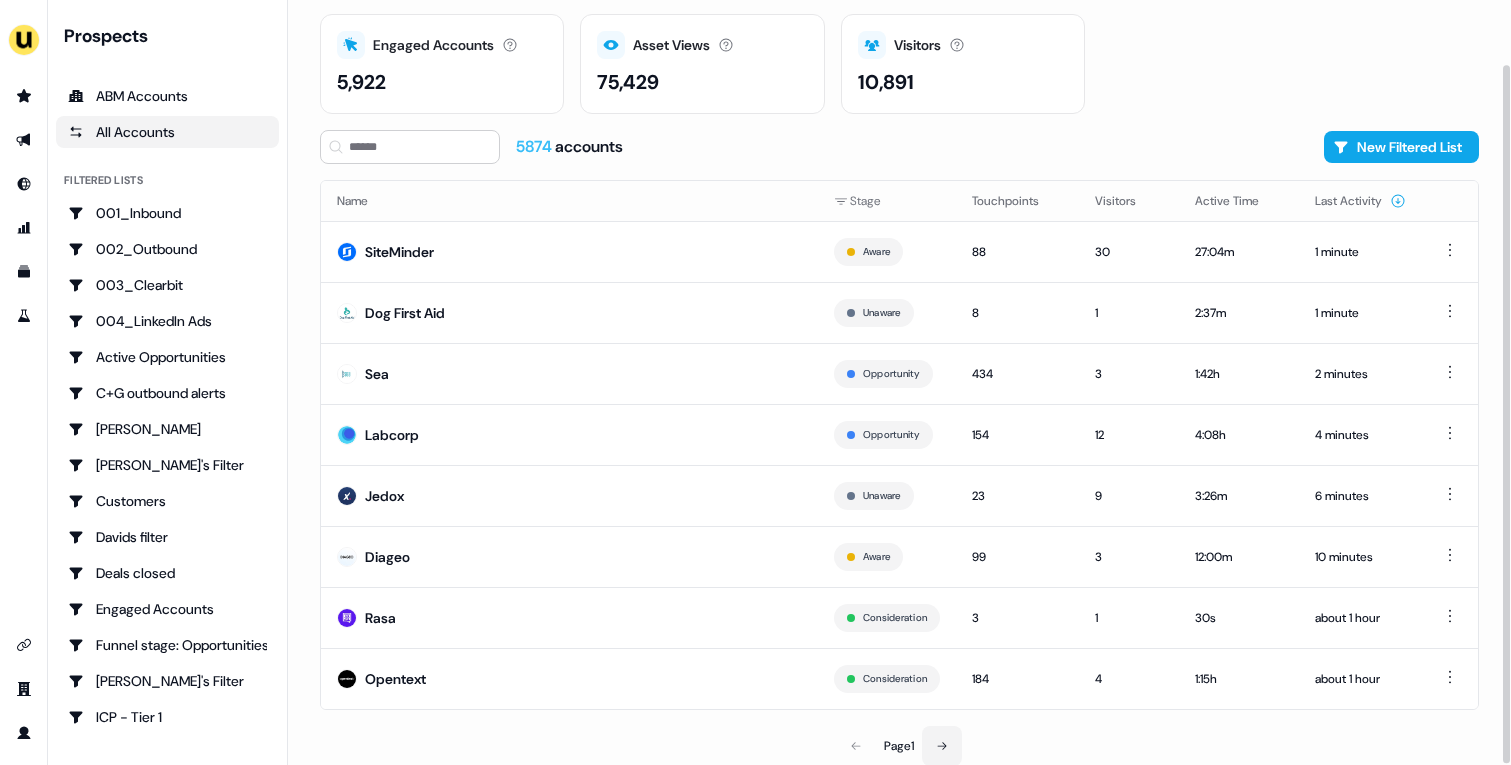 click at bounding box center (942, 746) 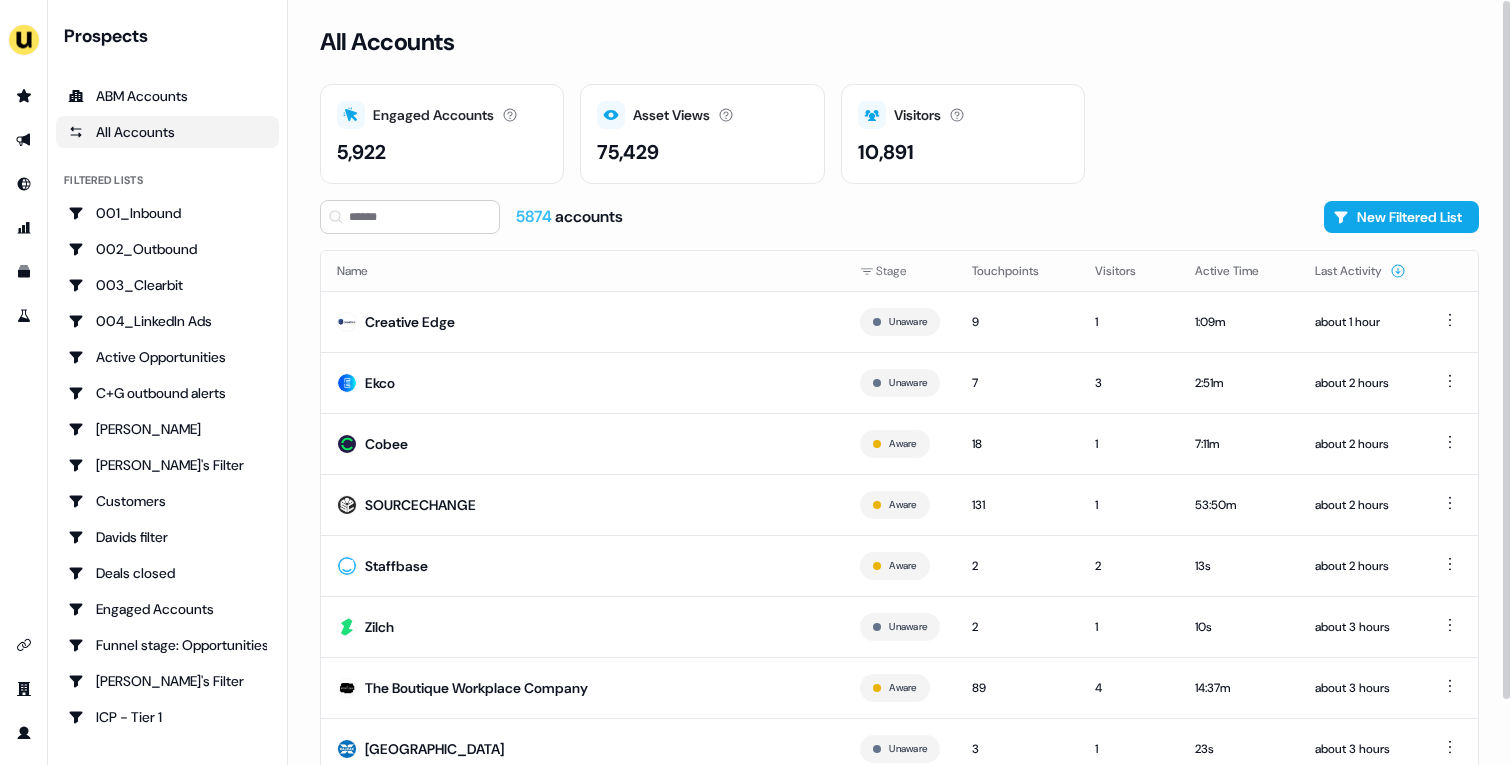 scroll, scrollTop: 70, scrollLeft: 0, axis: vertical 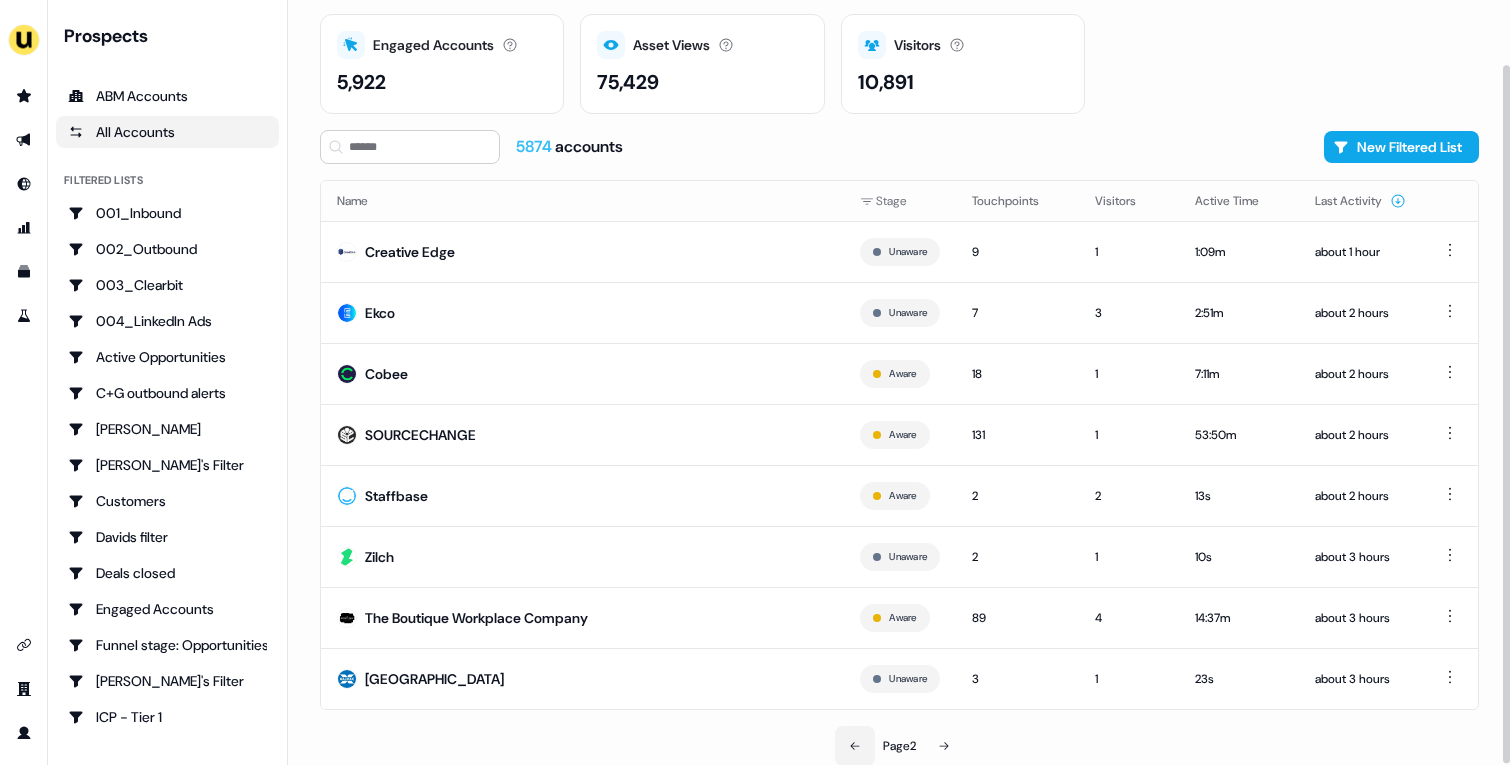 click 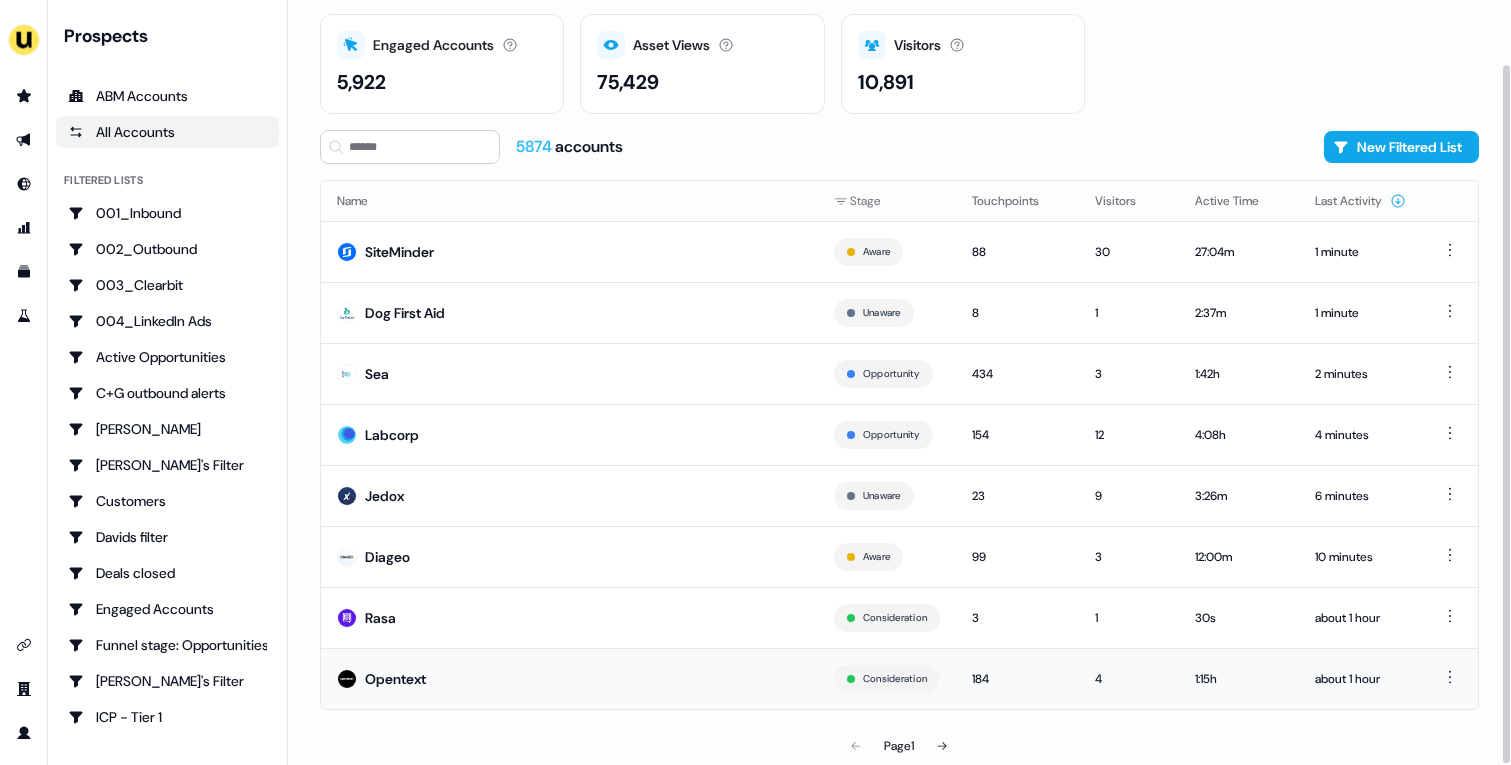 click on "Opentext" at bounding box center (569, 678) 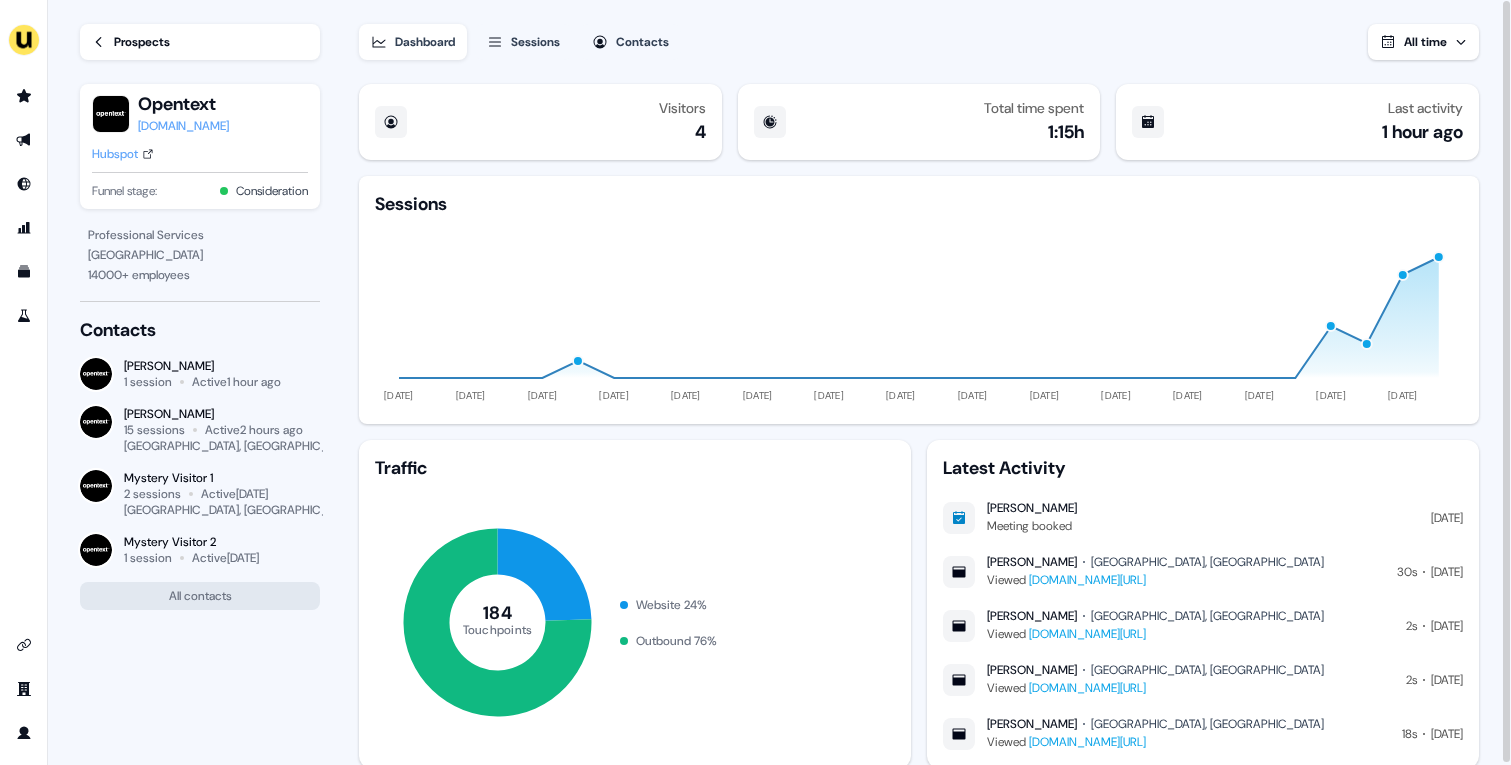 click on "Hubspot" at bounding box center [115, 154] 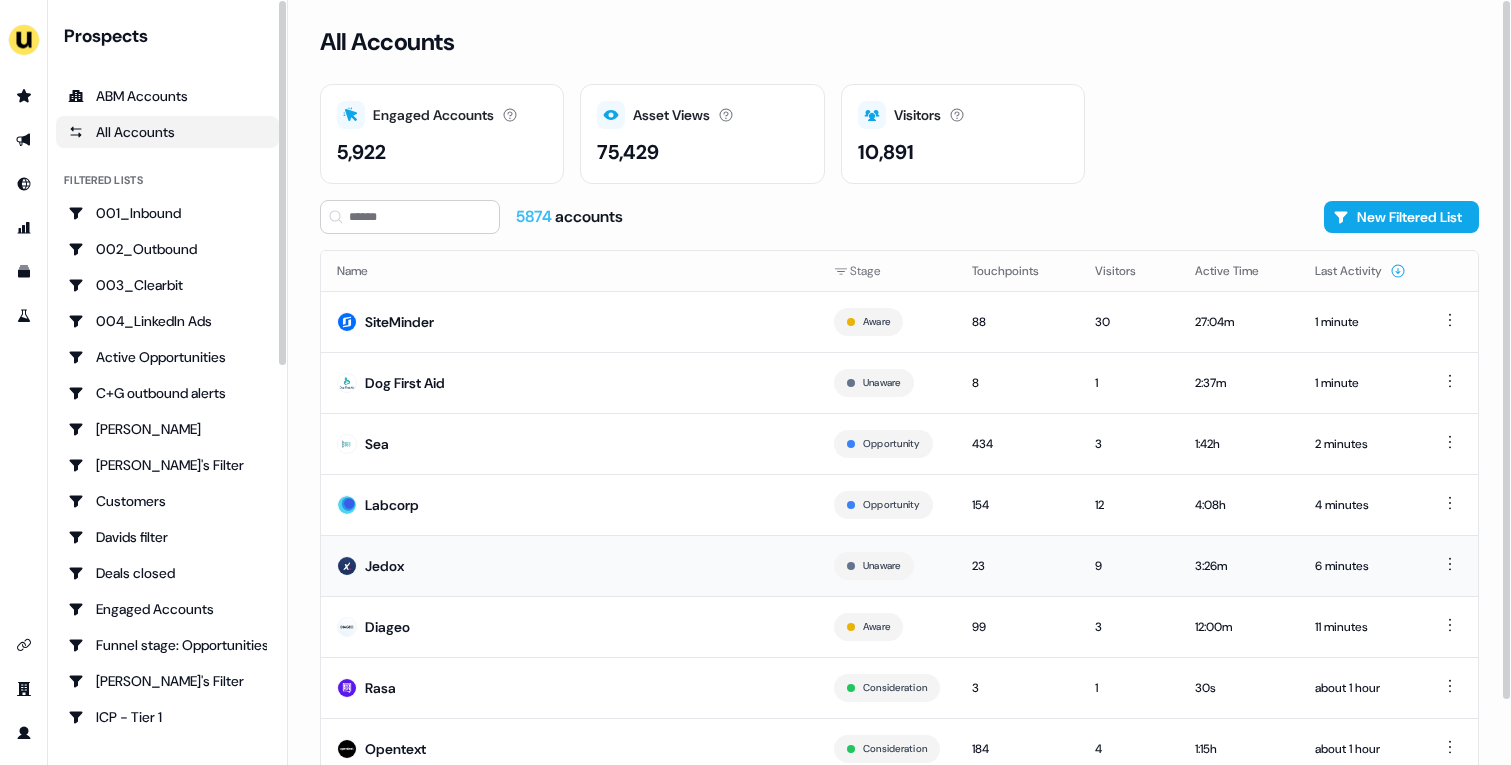 scroll, scrollTop: 70, scrollLeft: 0, axis: vertical 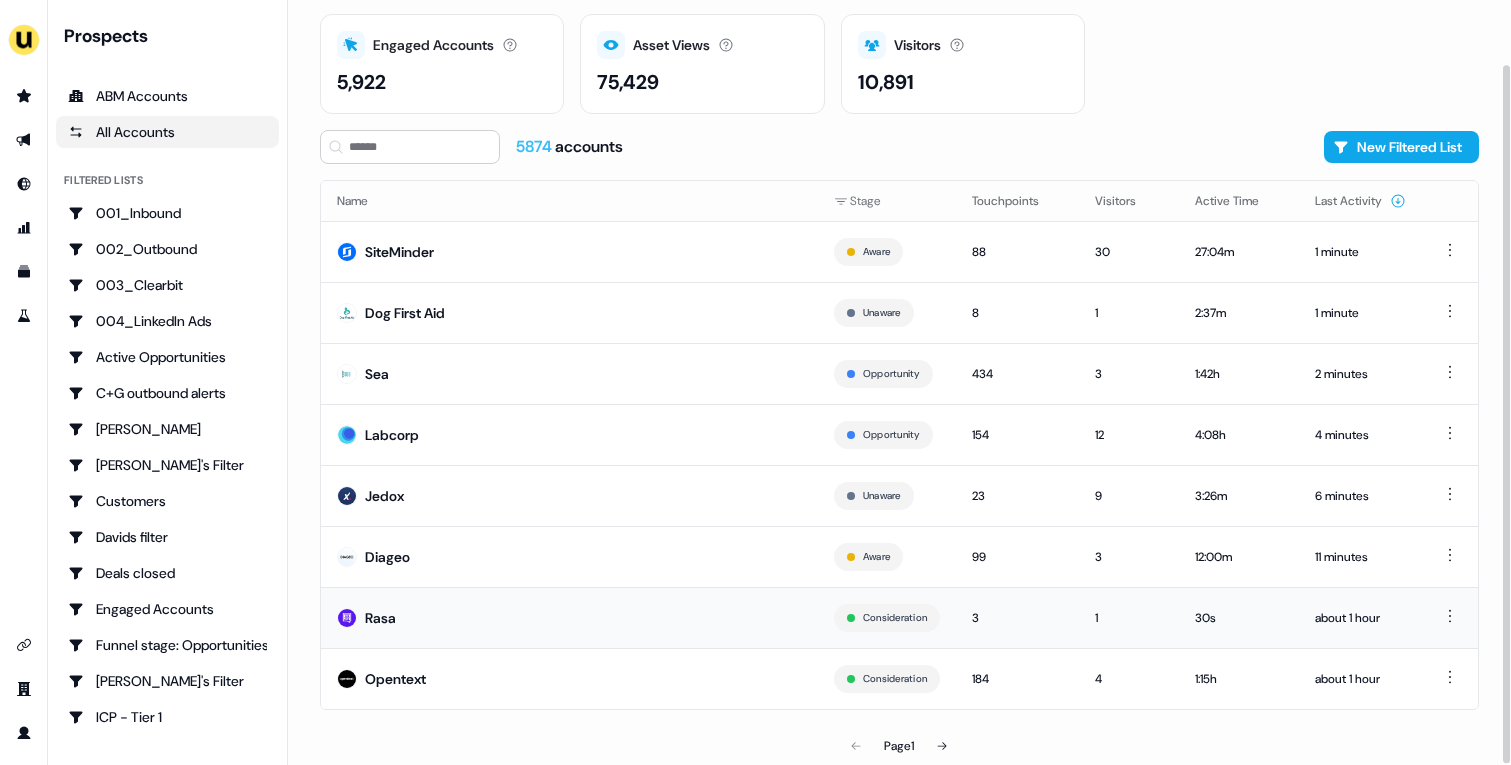 click on "Rasa" at bounding box center [569, 617] 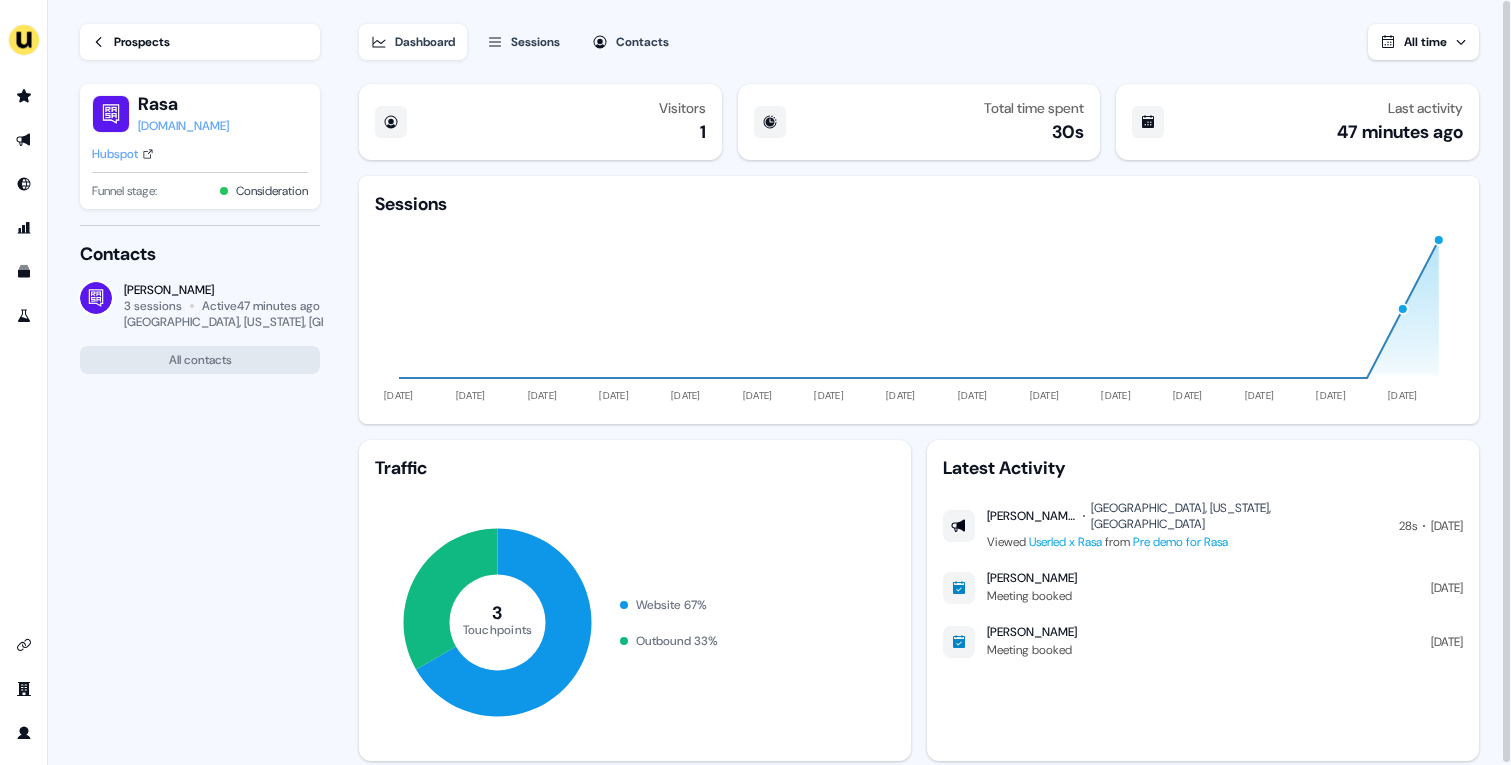 click on "Prospects" at bounding box center (200, 42) 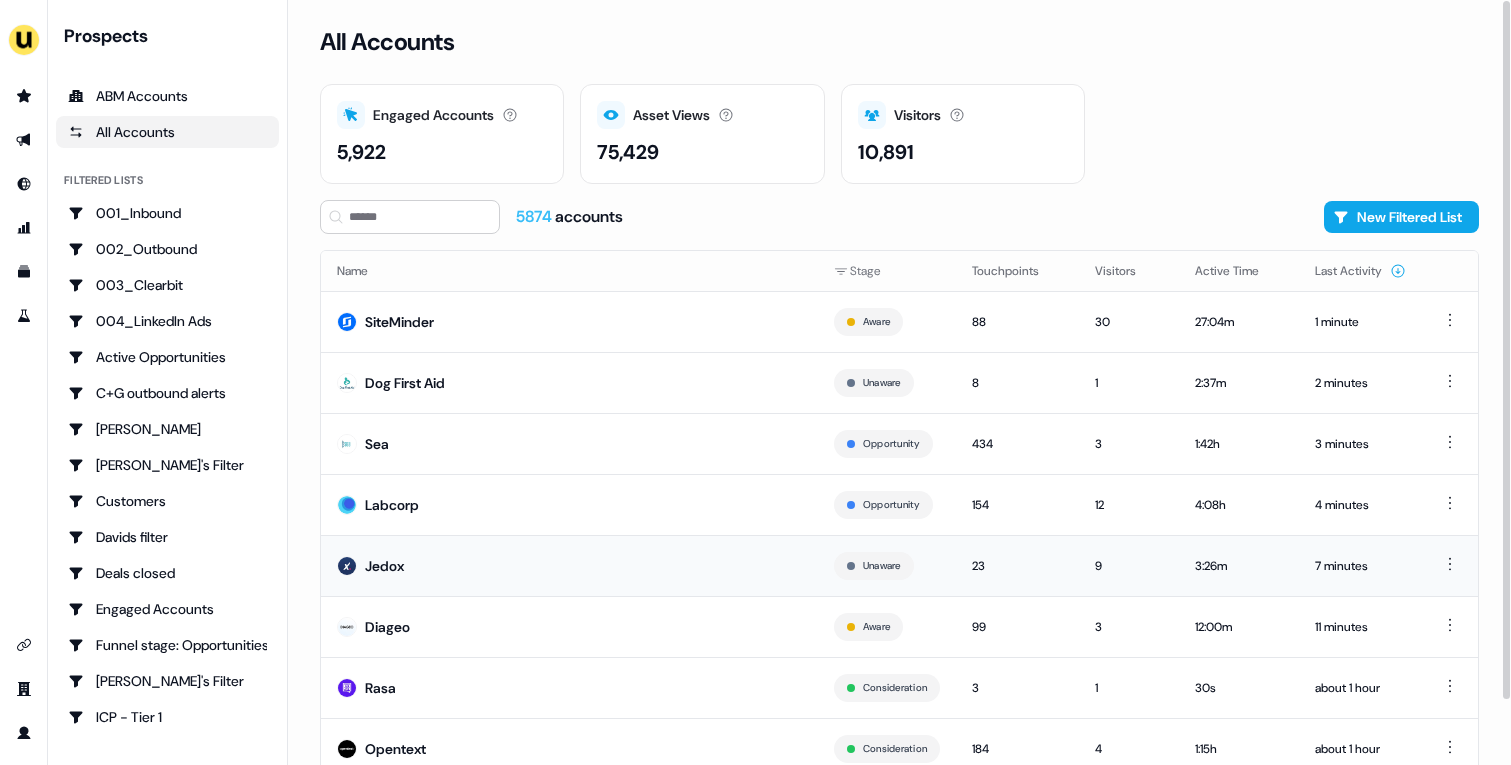 click on "Jedox" at bounding box center [569, 565] 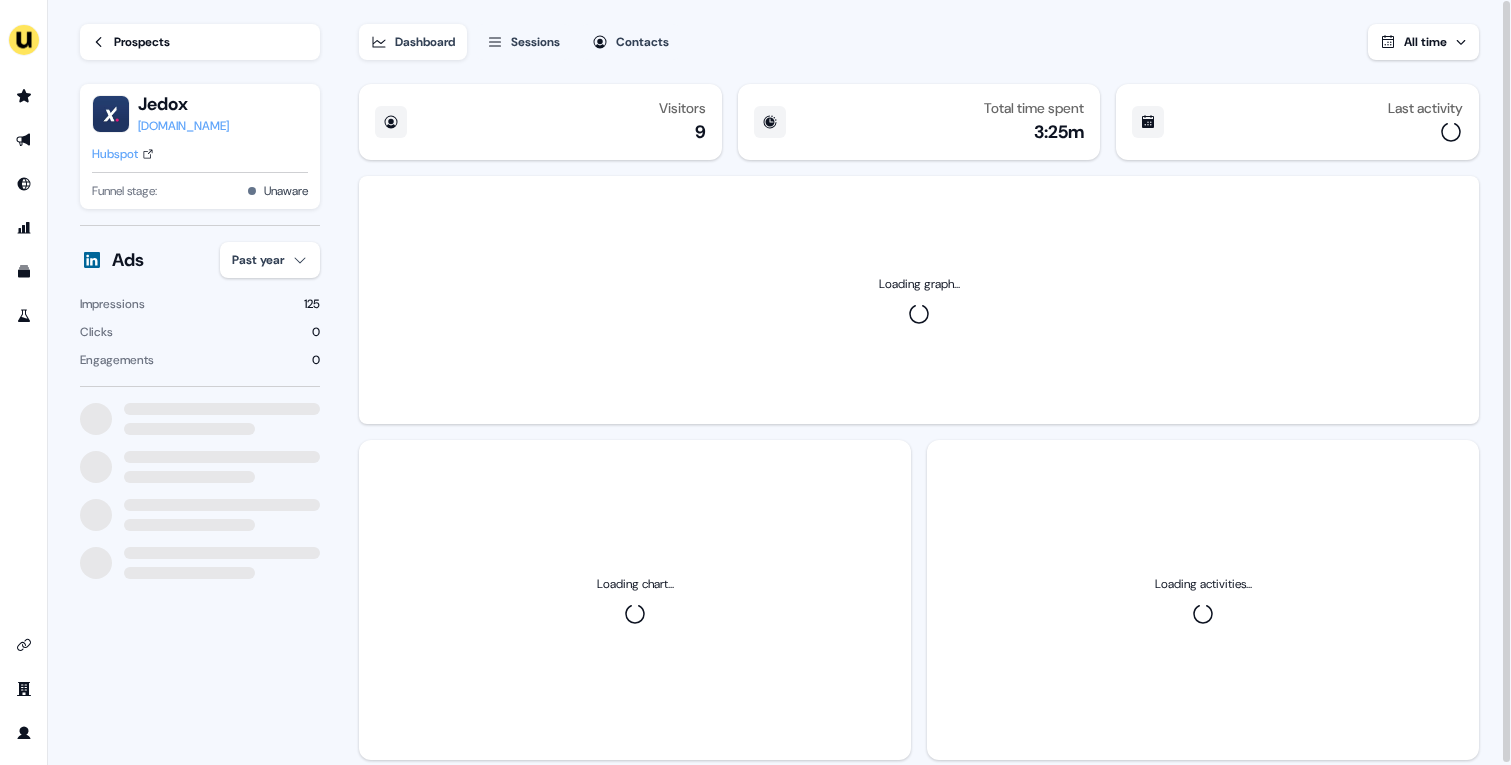 click on "For the best experience switch devices to a bigger screen. Go to Userled.io Loading... Prospects Jedox jedox.com Hubspot Funnel stage: Unaware Ads Past year Impressions 125 Clicks 0 Engagements 0 Dashboard Sessions Contacts All time Visitors 9 Total time spent 3:25m Last activity Loading graph... Loading chart... Loading activities... 0.5" at bounding box center (755, 382) 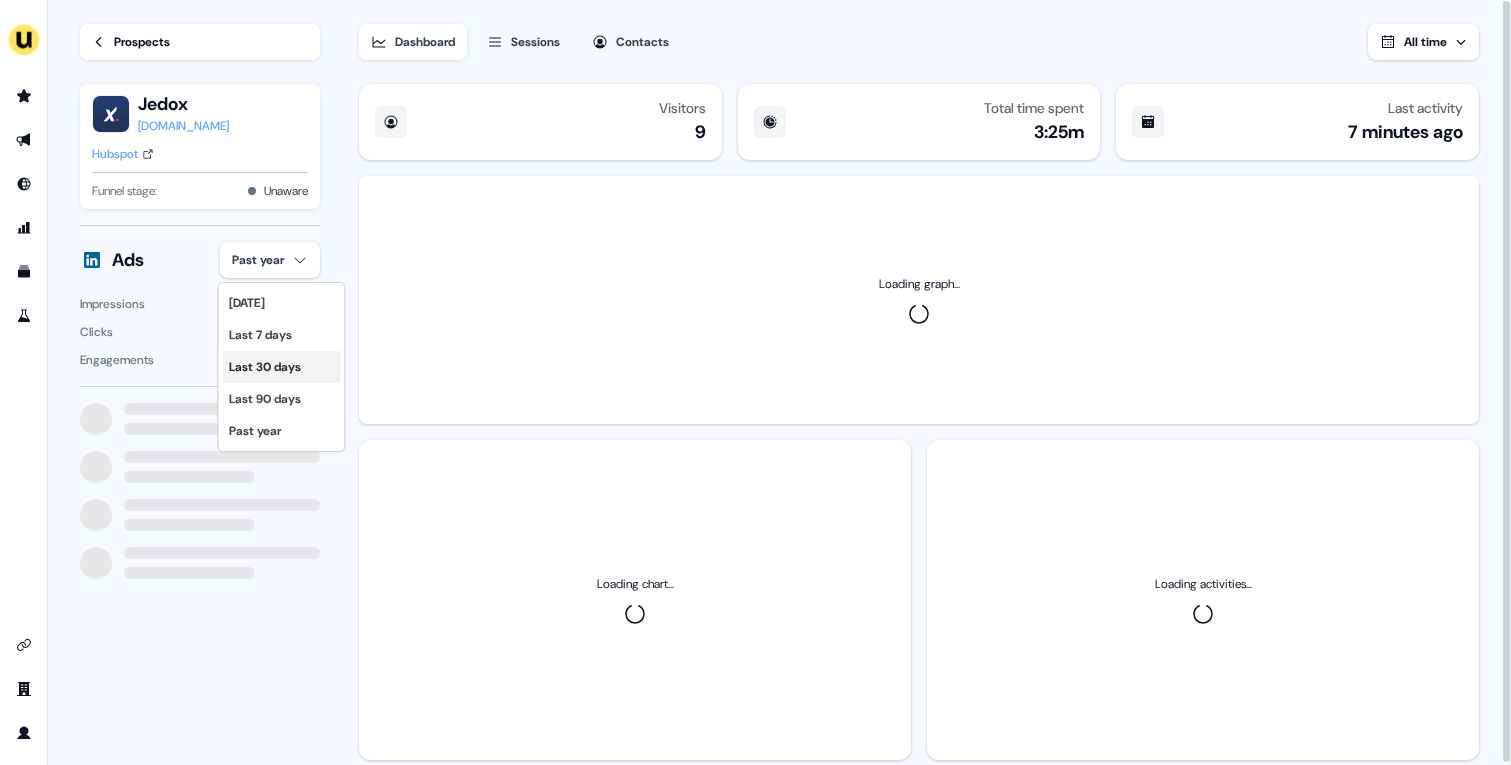 click on "Last 30 days" at bounding box center [282, 367] 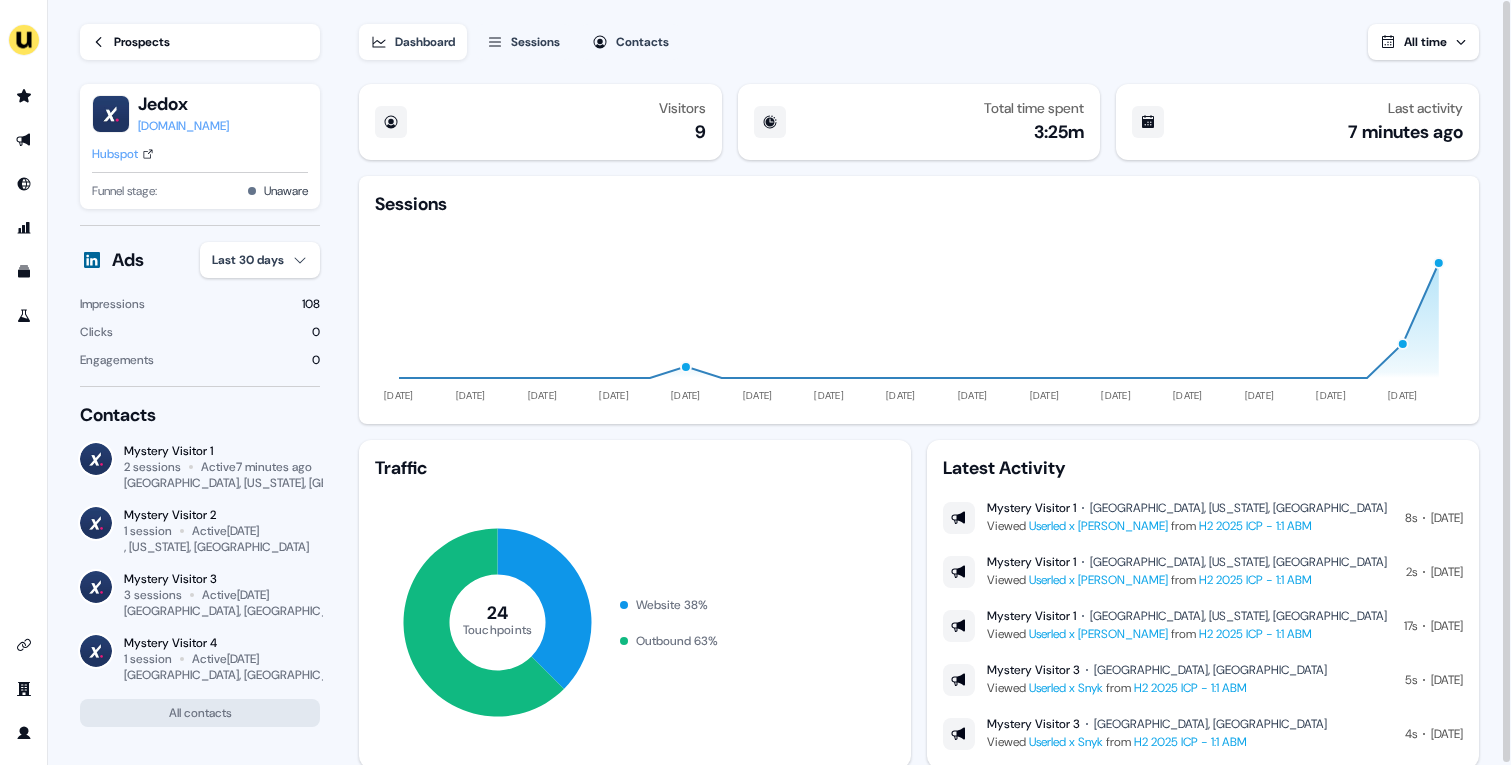 type 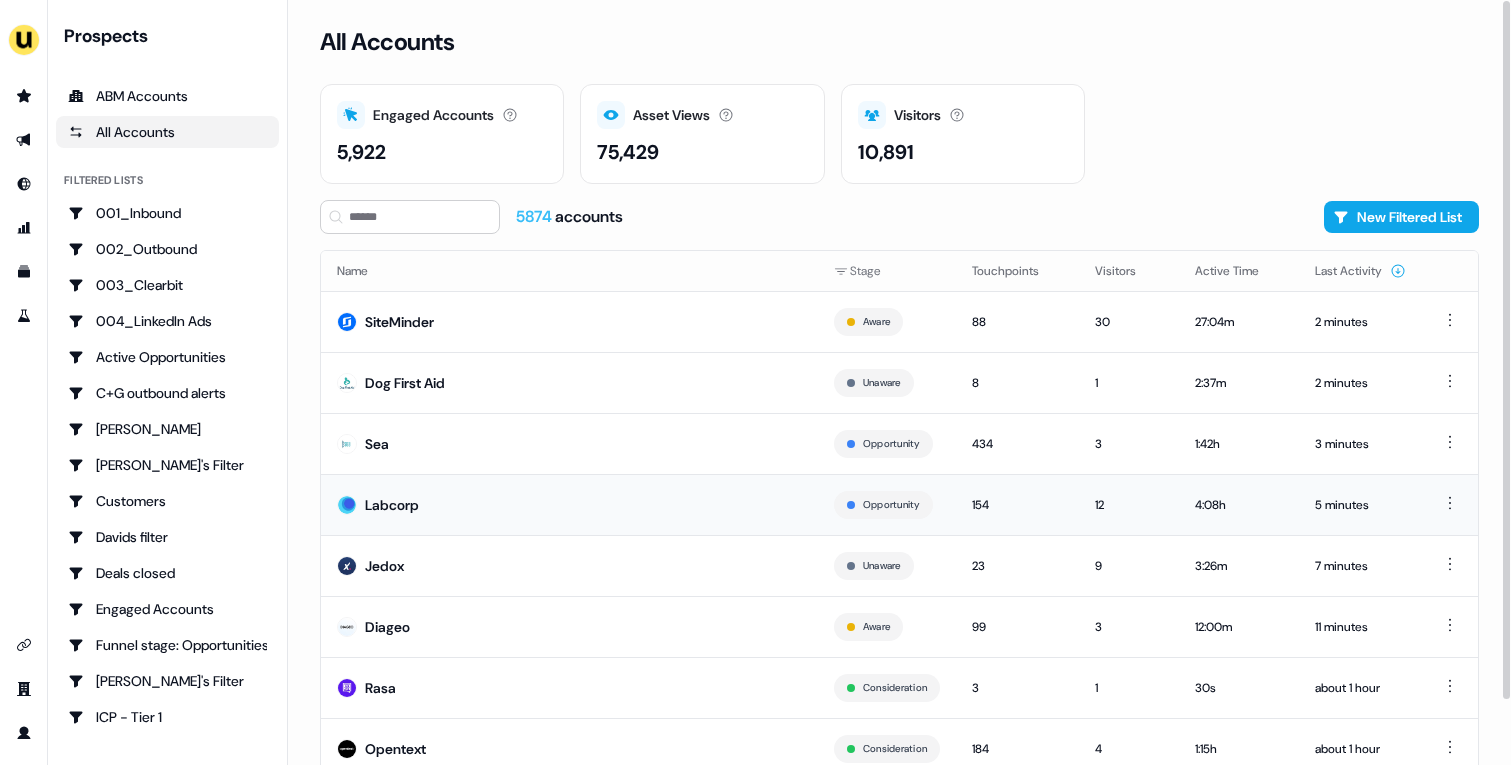 click on "Labcorp" at bounding box center (569, 504) 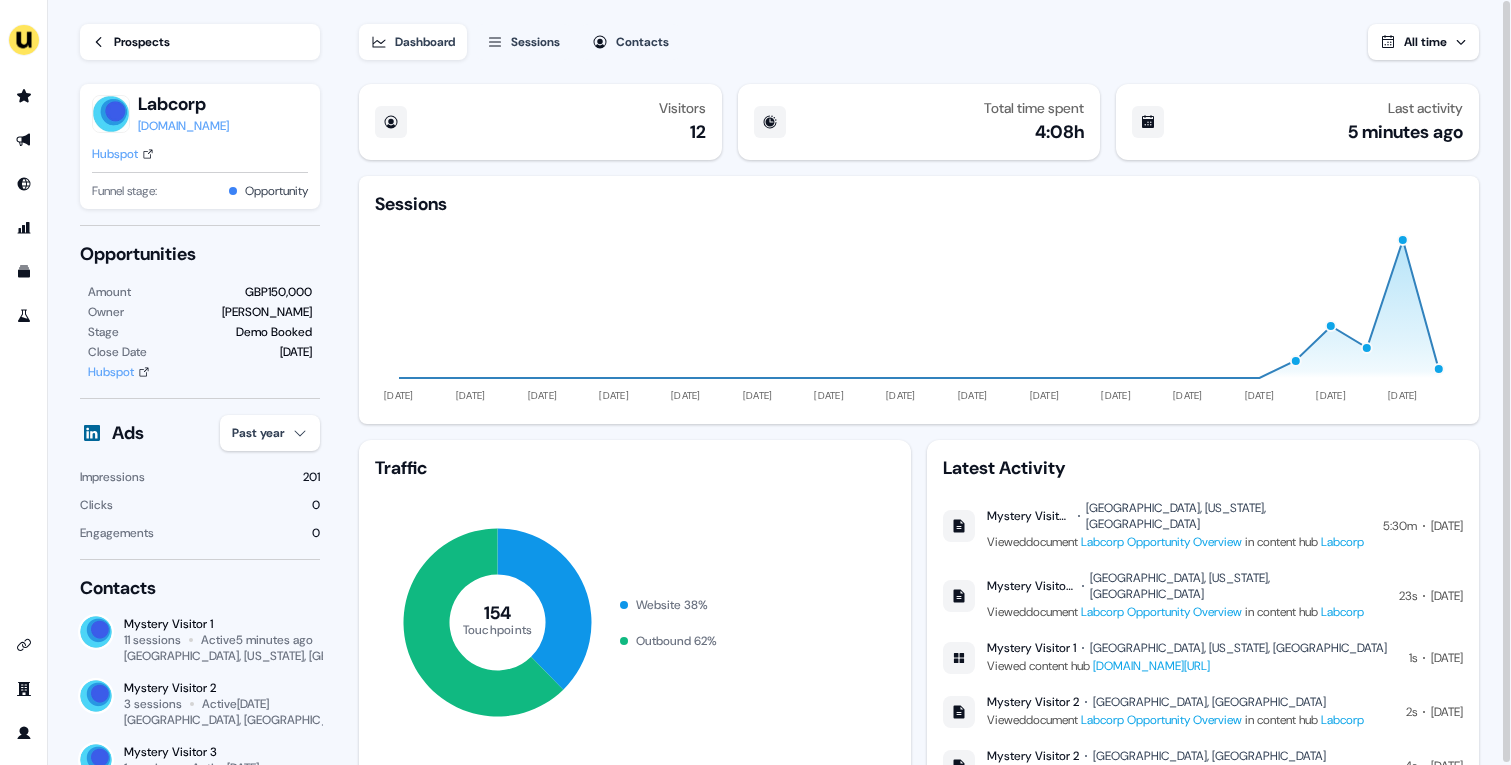click on "Hubspot" at bounding box center (115, 154) 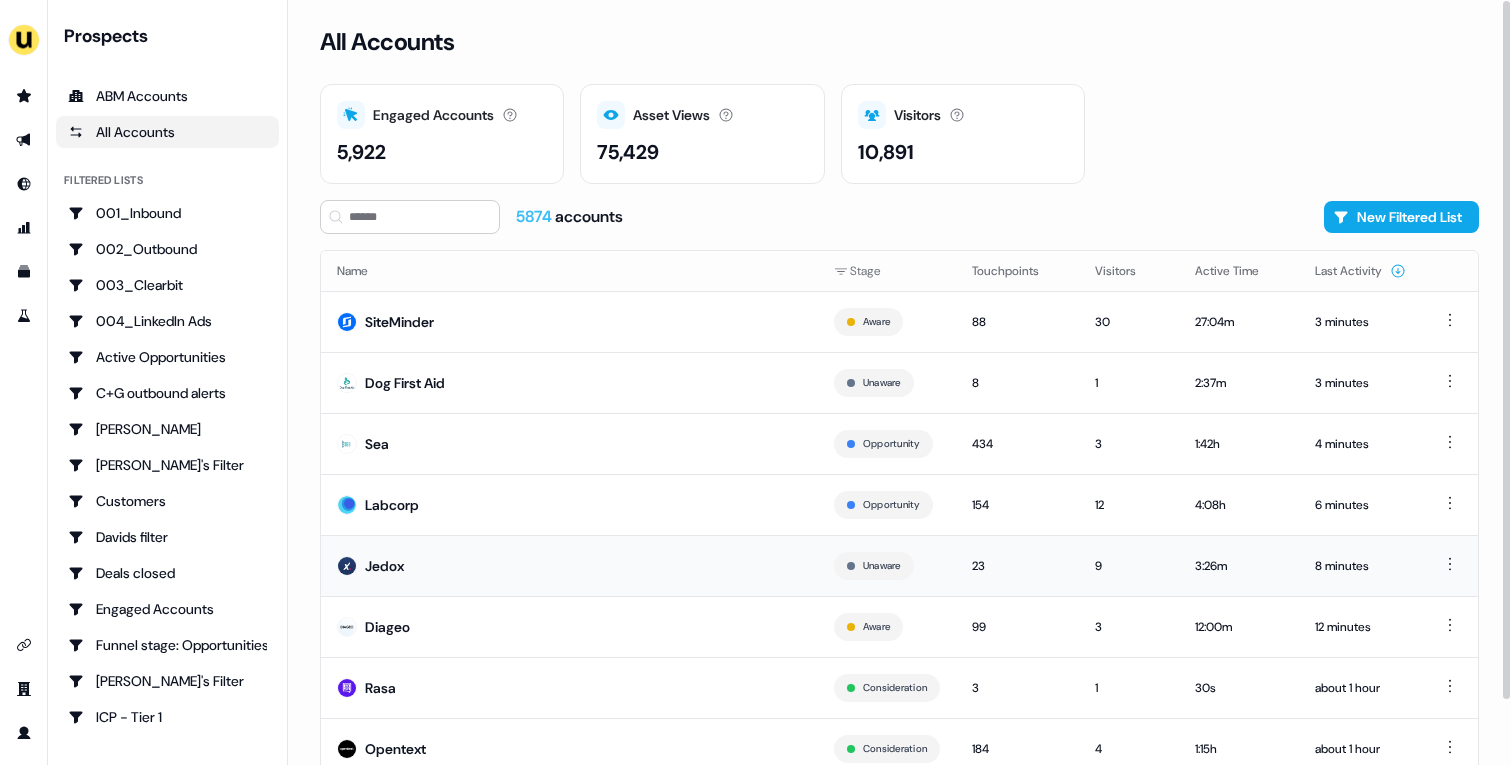 click on "Jedox" at bounding box center [569, 565] 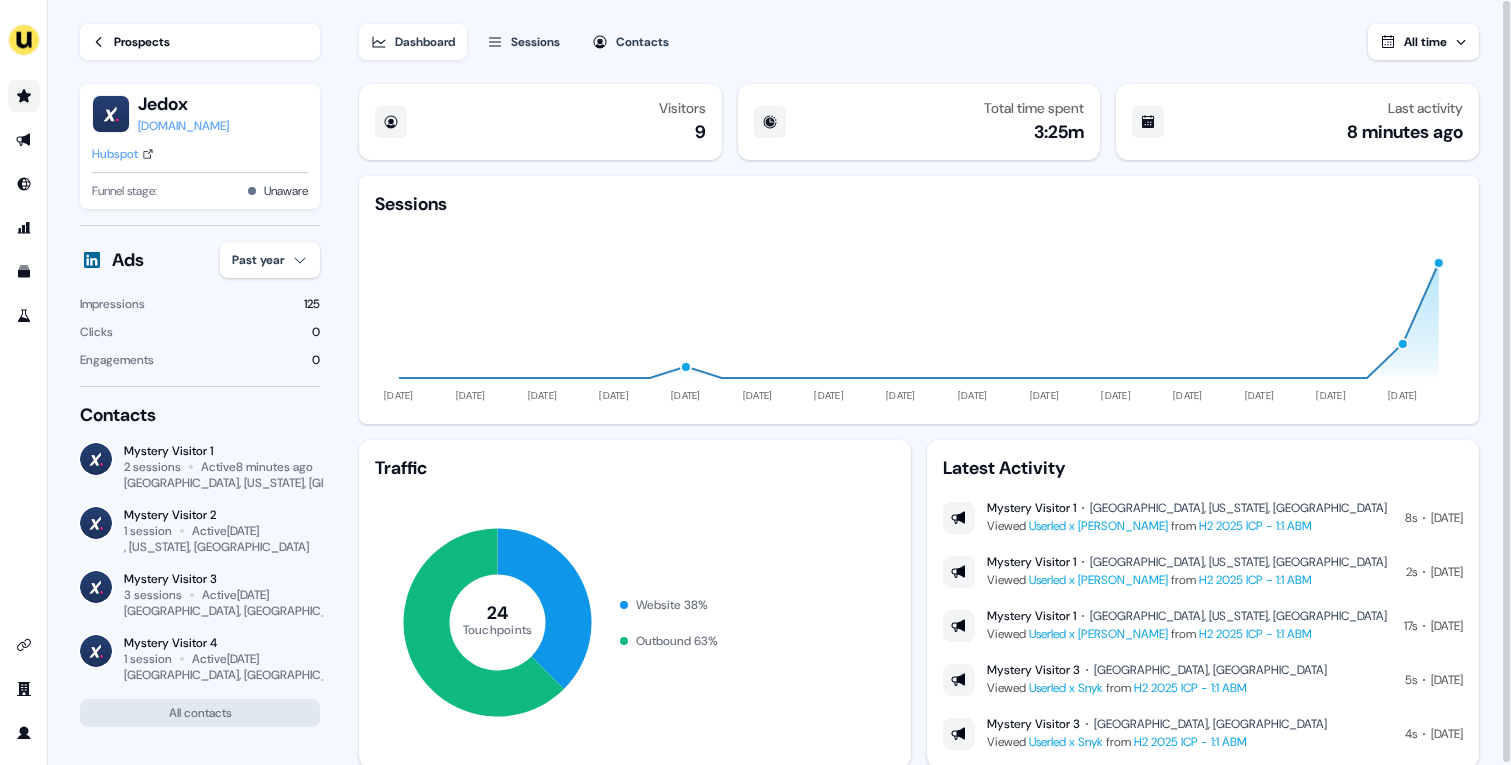 click 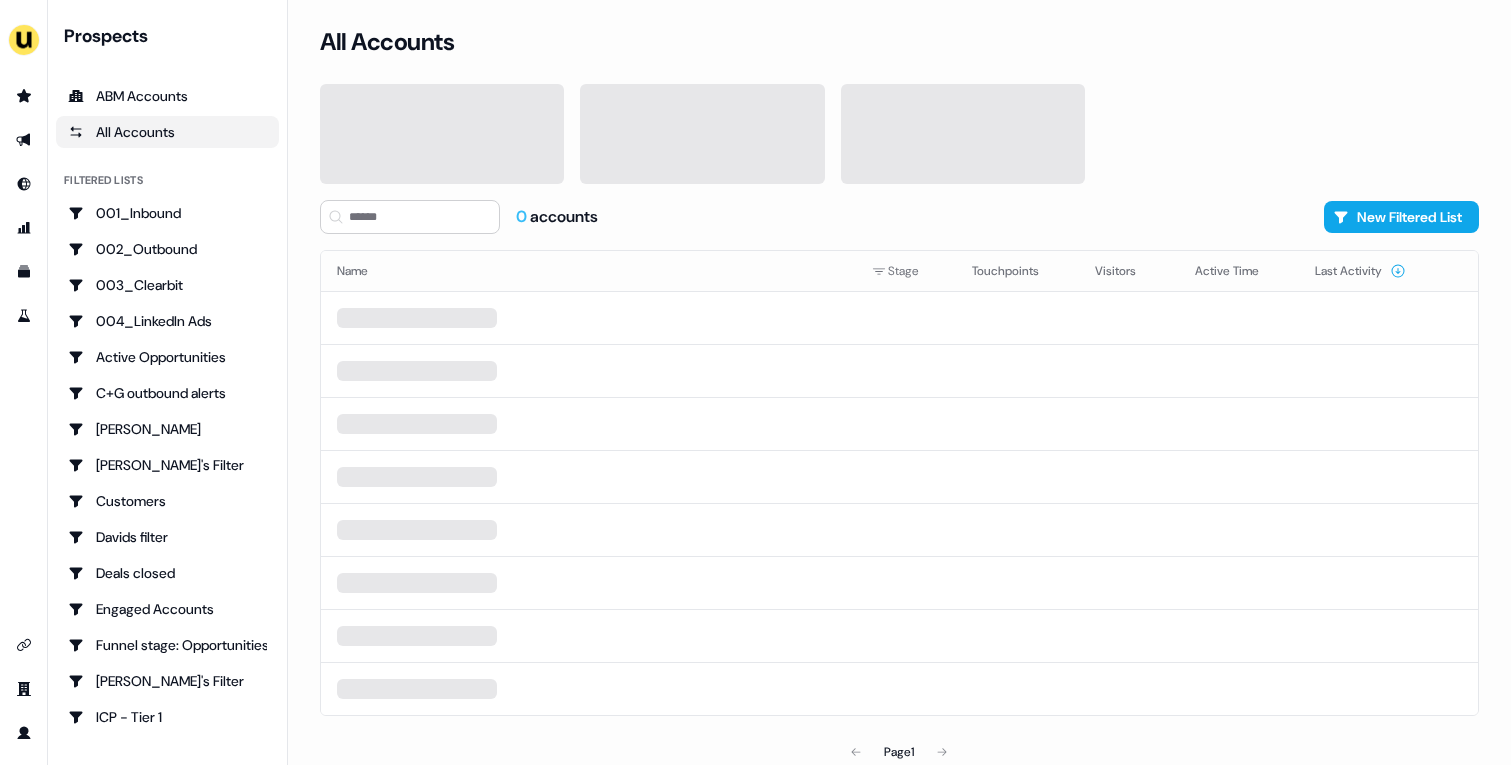 scroll, scrollTop: 0, scrollLeft: 0, axis: both 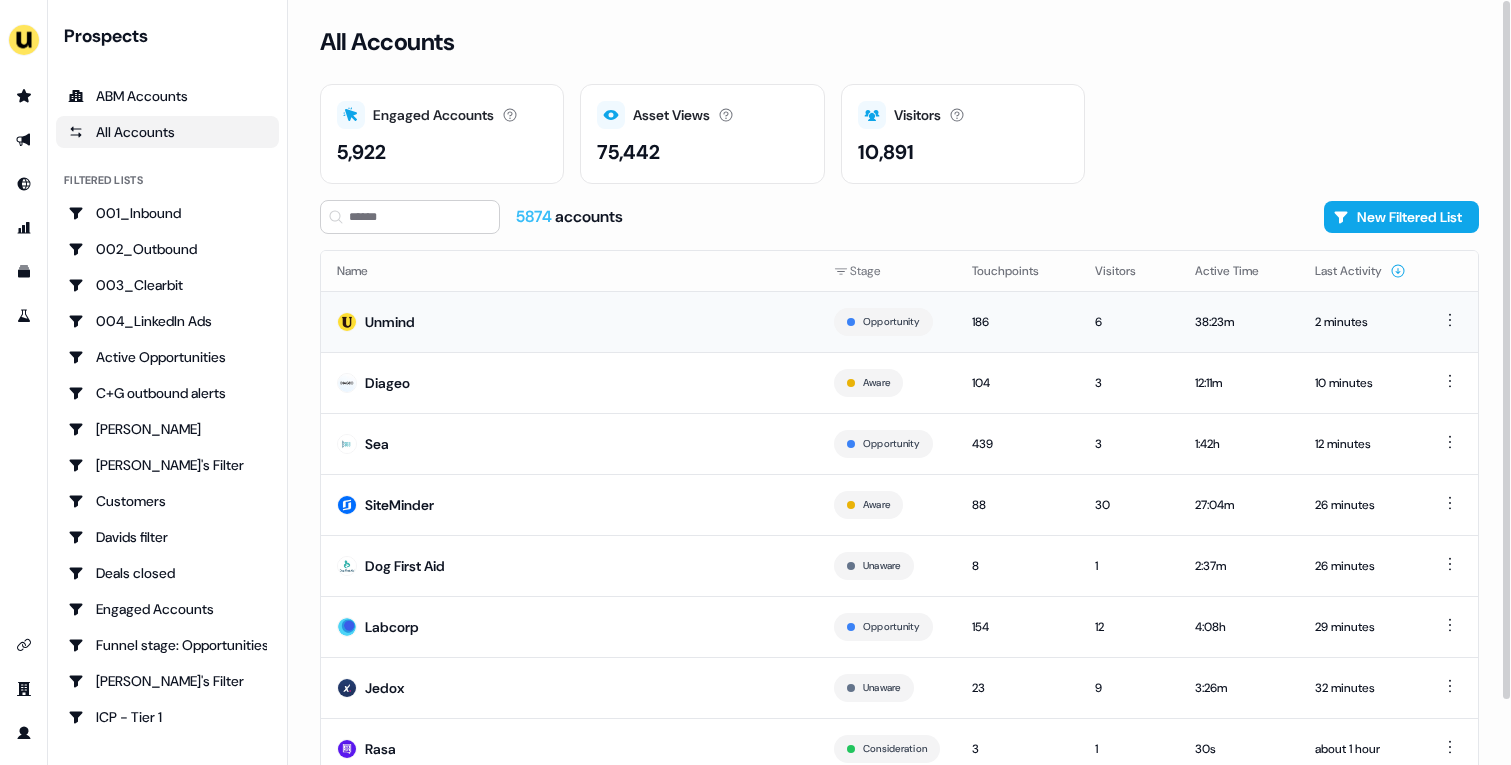 click on "Unmind" at bounding box center [569, 321] 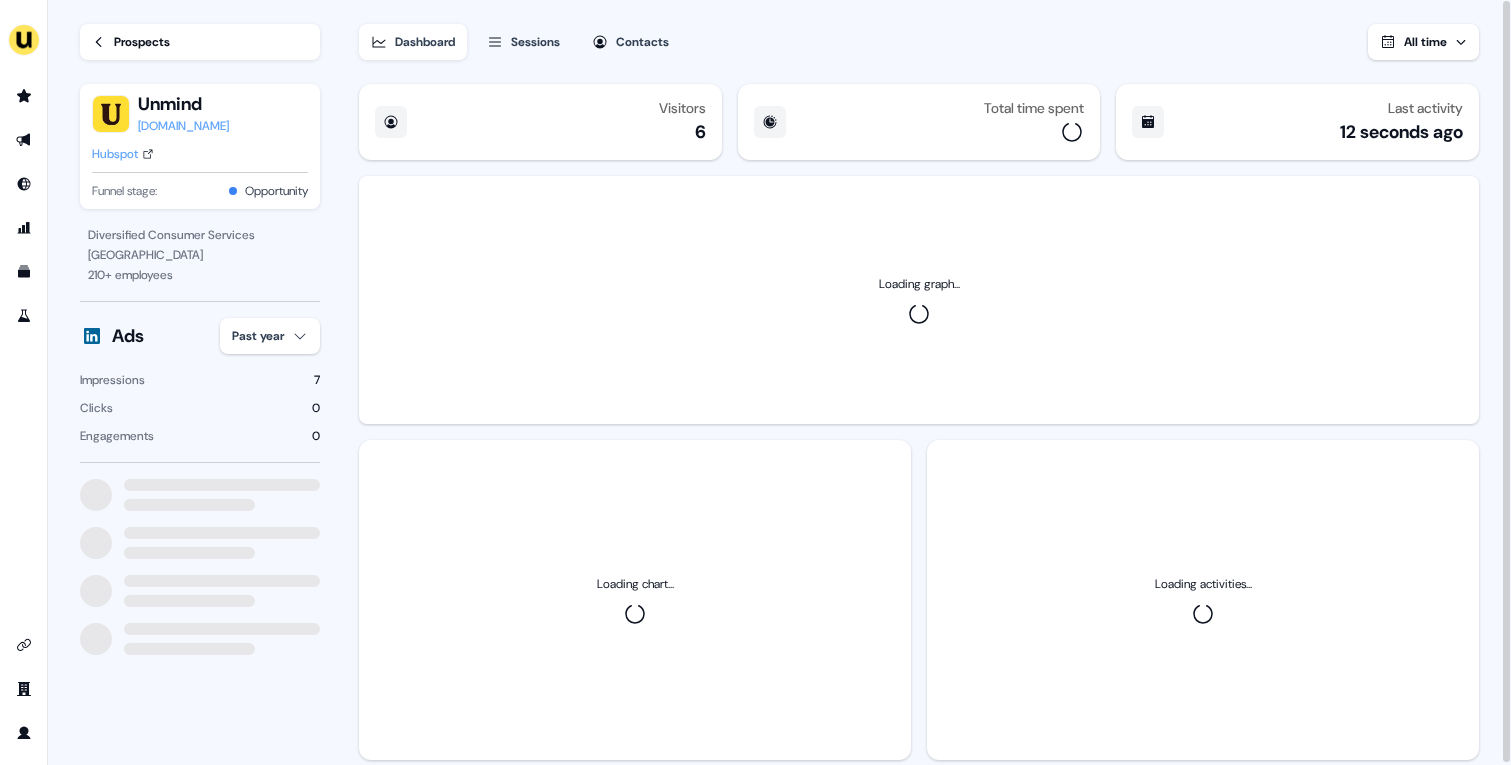click on "Hubspot" at bounding box center [115, 154] 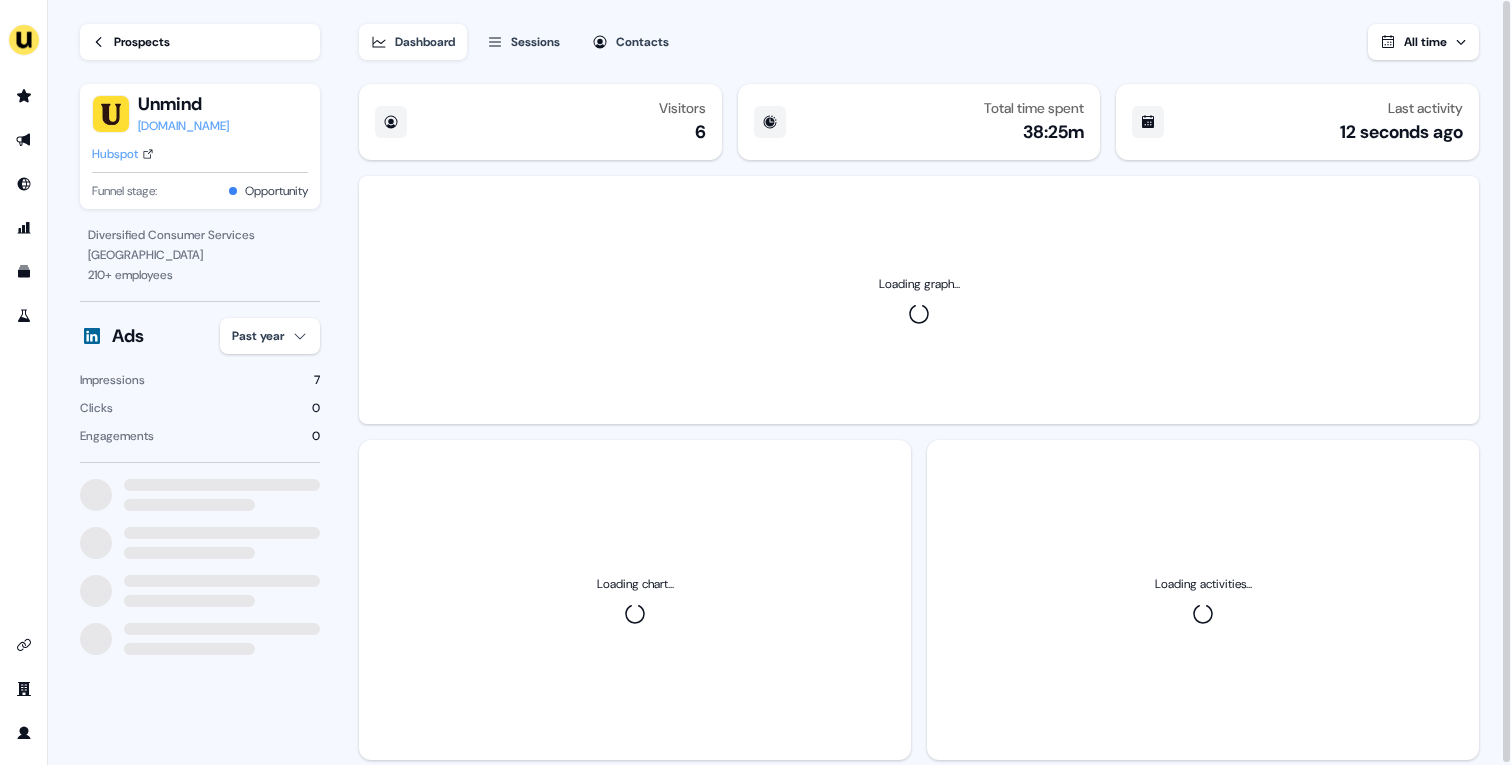 click on "For the best experience switch devices to a bigger screen. Go to [DOMAIN_NAME] Loading... Prospects Unmind [DOMAIN_NAME] Hubspot Funnel stage: Opportunity Diversified Consumer Services London 210 + employees Ads Past year Impressions 7 Clicks 0 Engagements 0 Dashboard Sessions Contacts All time Visitors 6 Total time spent 38:25m Last activity 12 seconds ago Loading graph... Loading chart... Loading activities..." at bounding box center [755, 382] 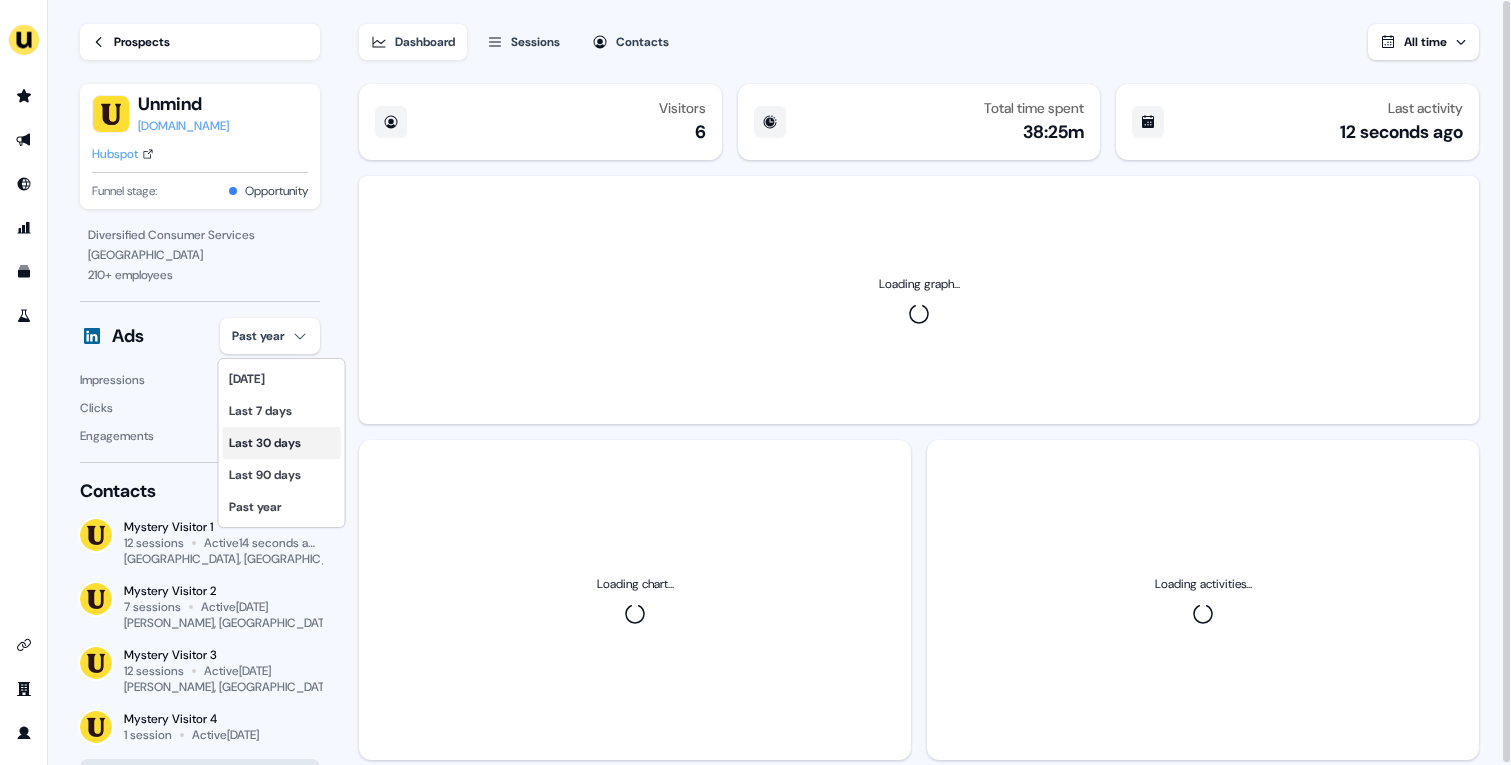 click on "Last 30 days" at bounding box center [282, 443] 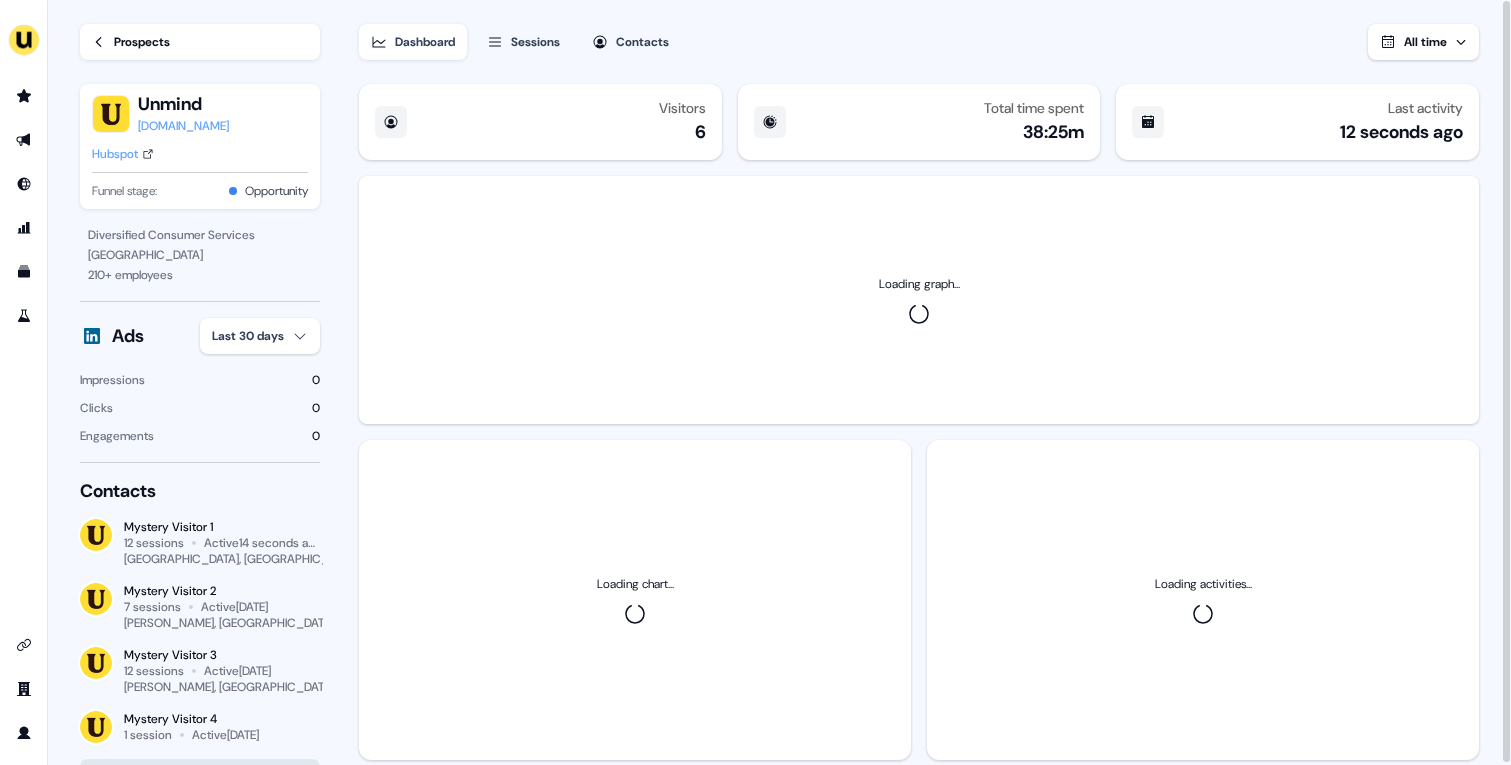 type 